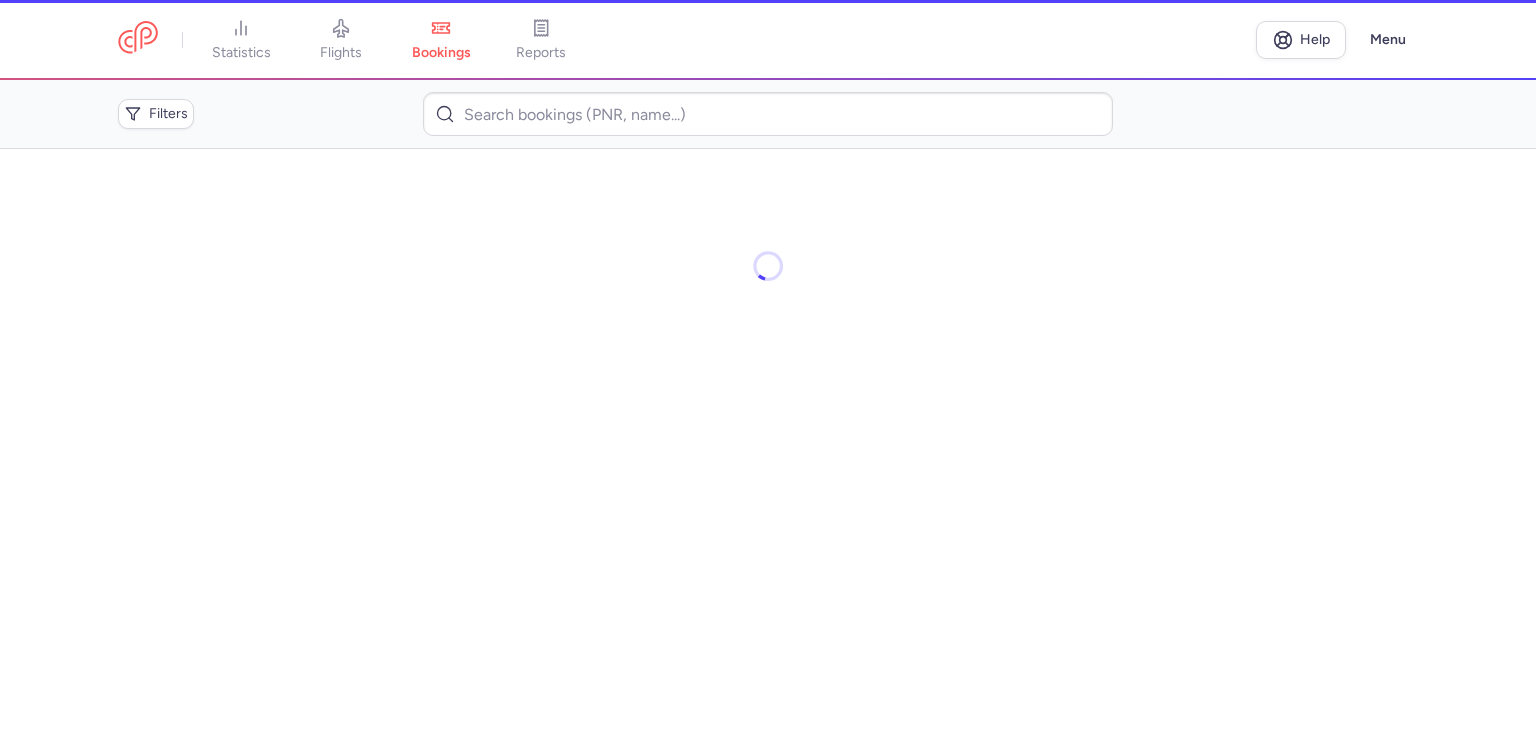 scroll, scrollTop: 0, scrollLeft: 0, axis: both 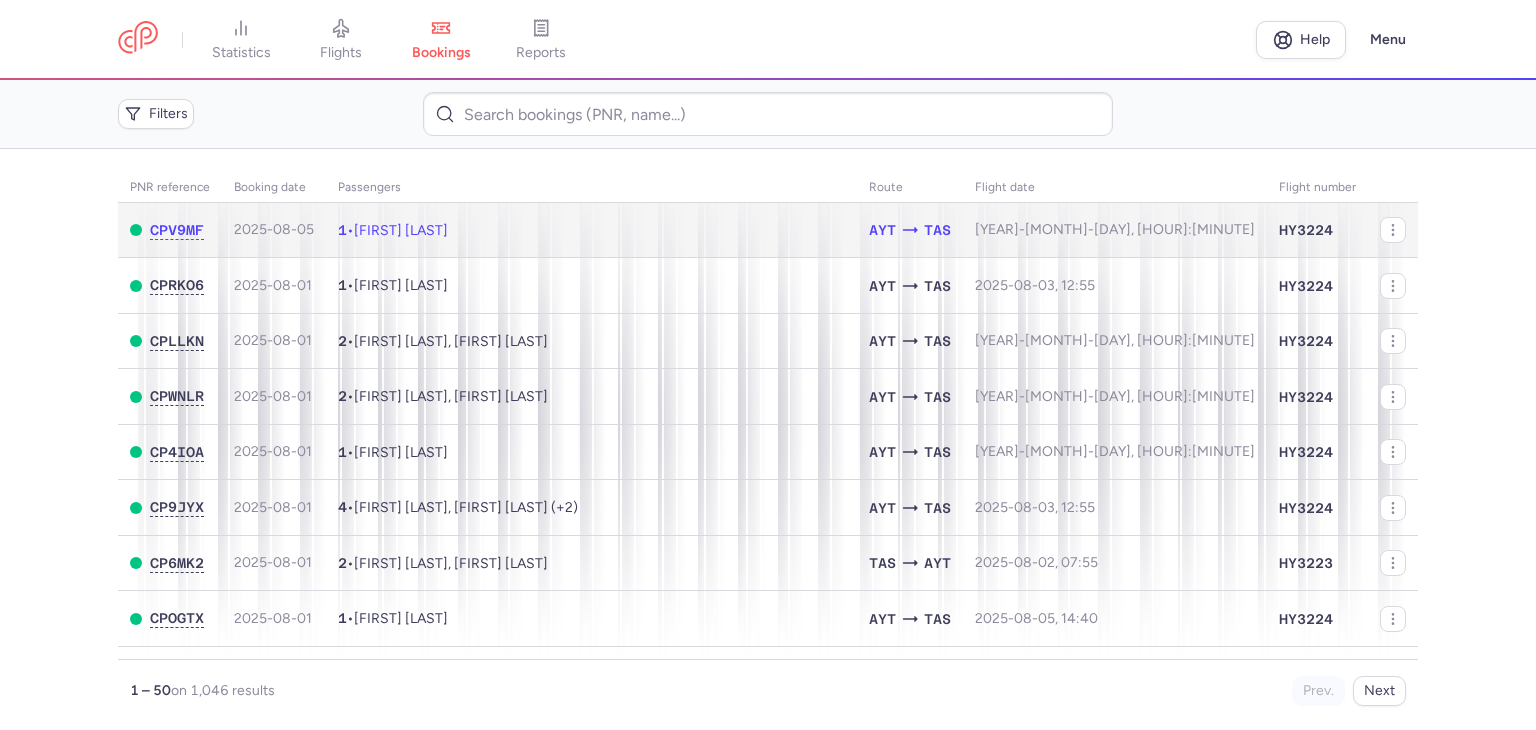 click on "[FIRST] [LAST]" at bounding box center [401, 230] 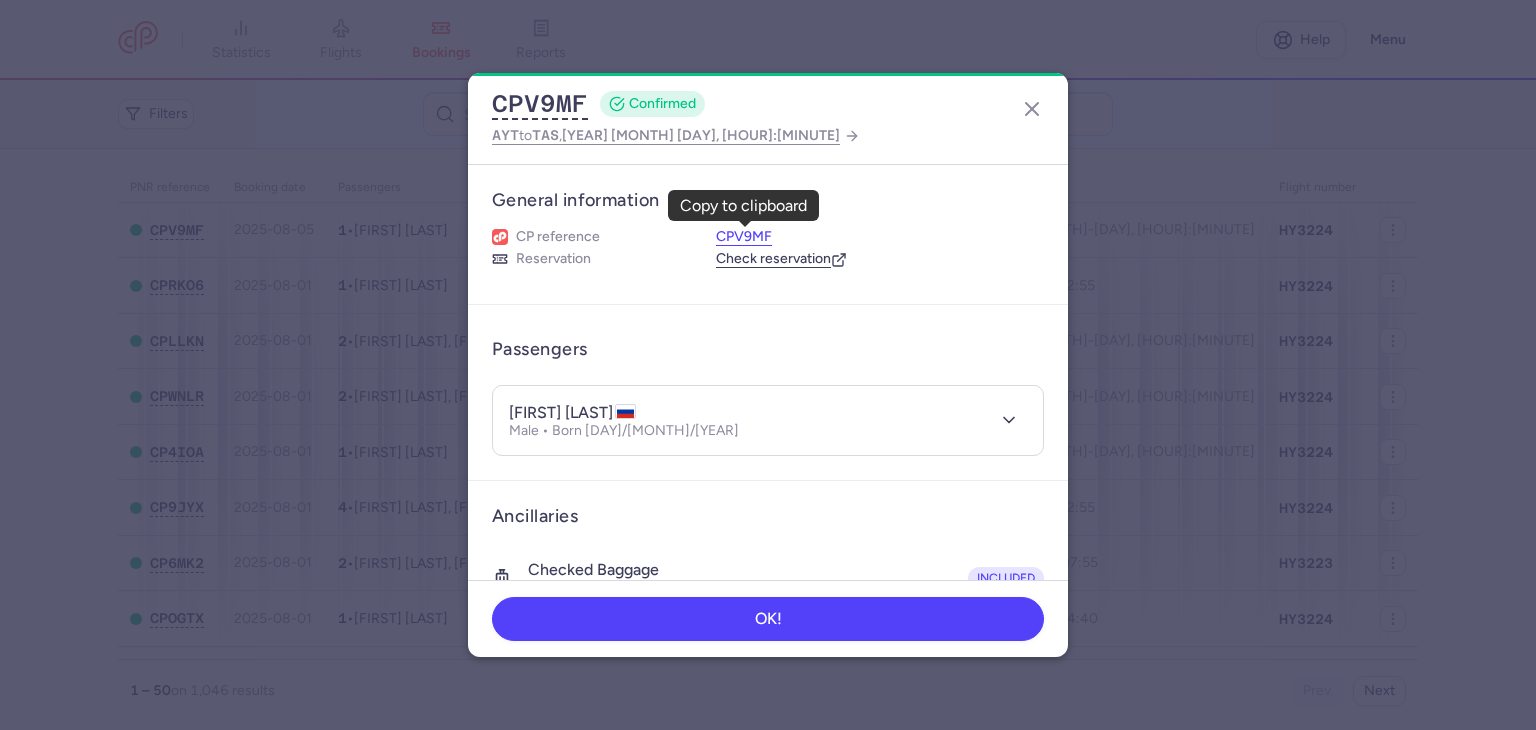 click on "CPV9MF" at bounding box center (744, 237) 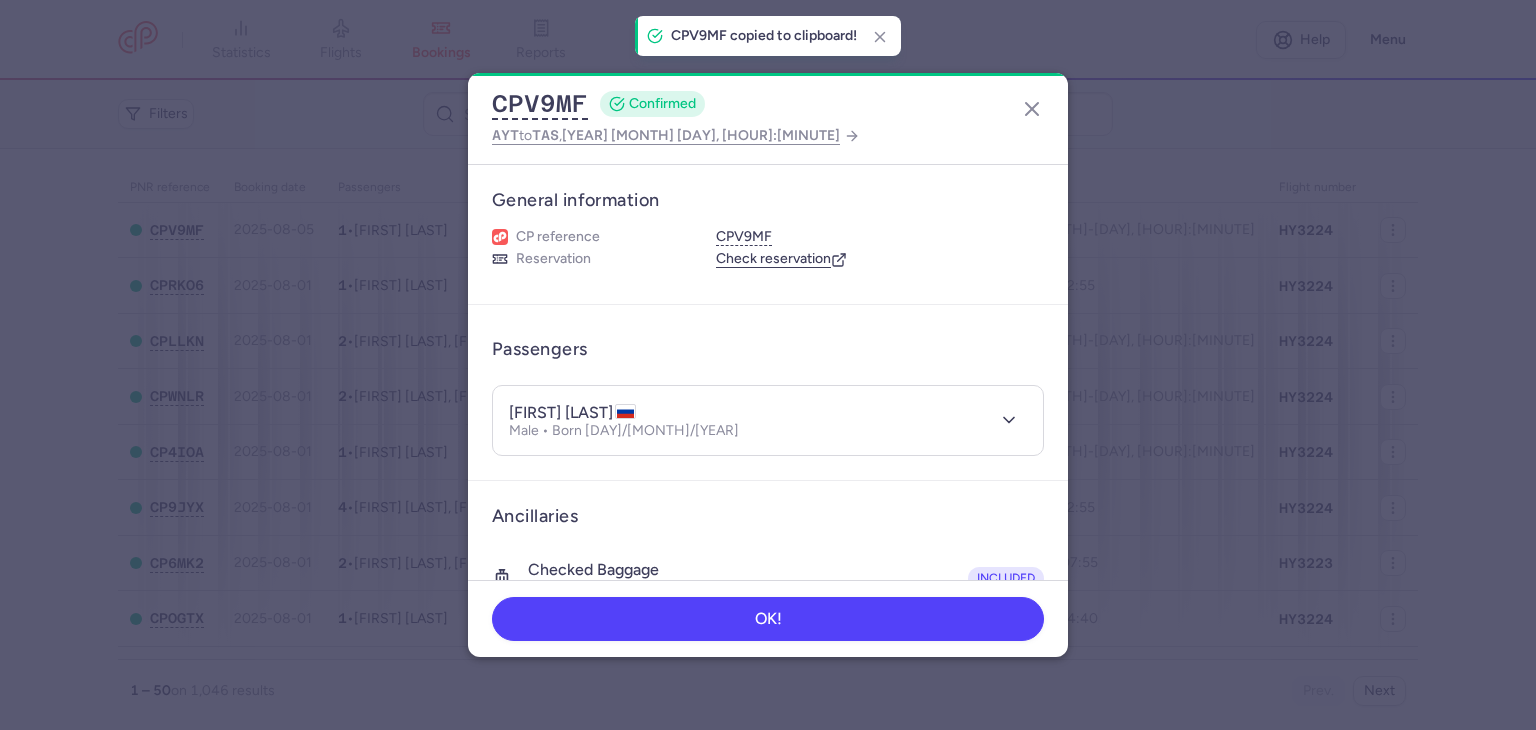 scroll, scrollTop: 396, scrollLeft: 0, axis: vertical 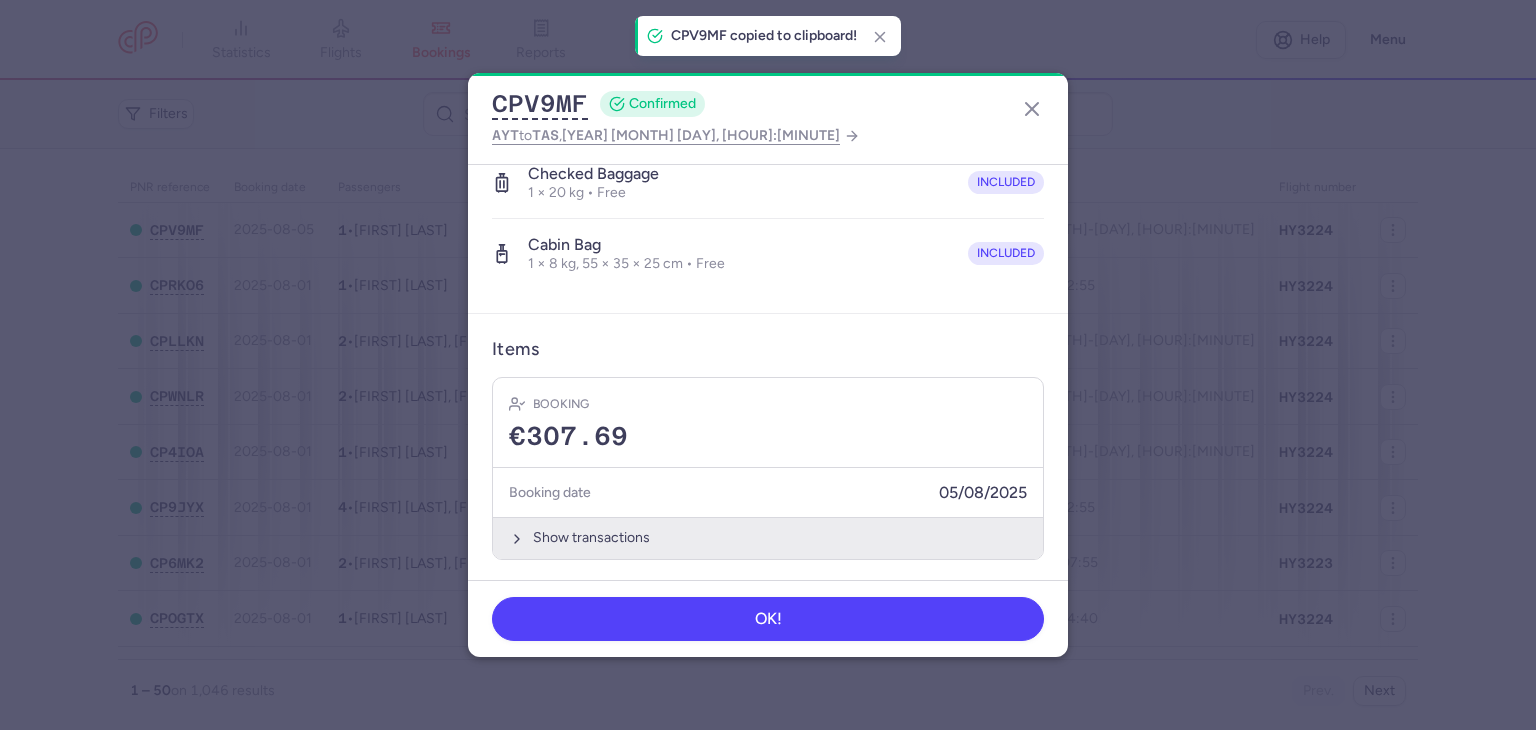 click on "Show transactions" at bounding box center (768, 537) 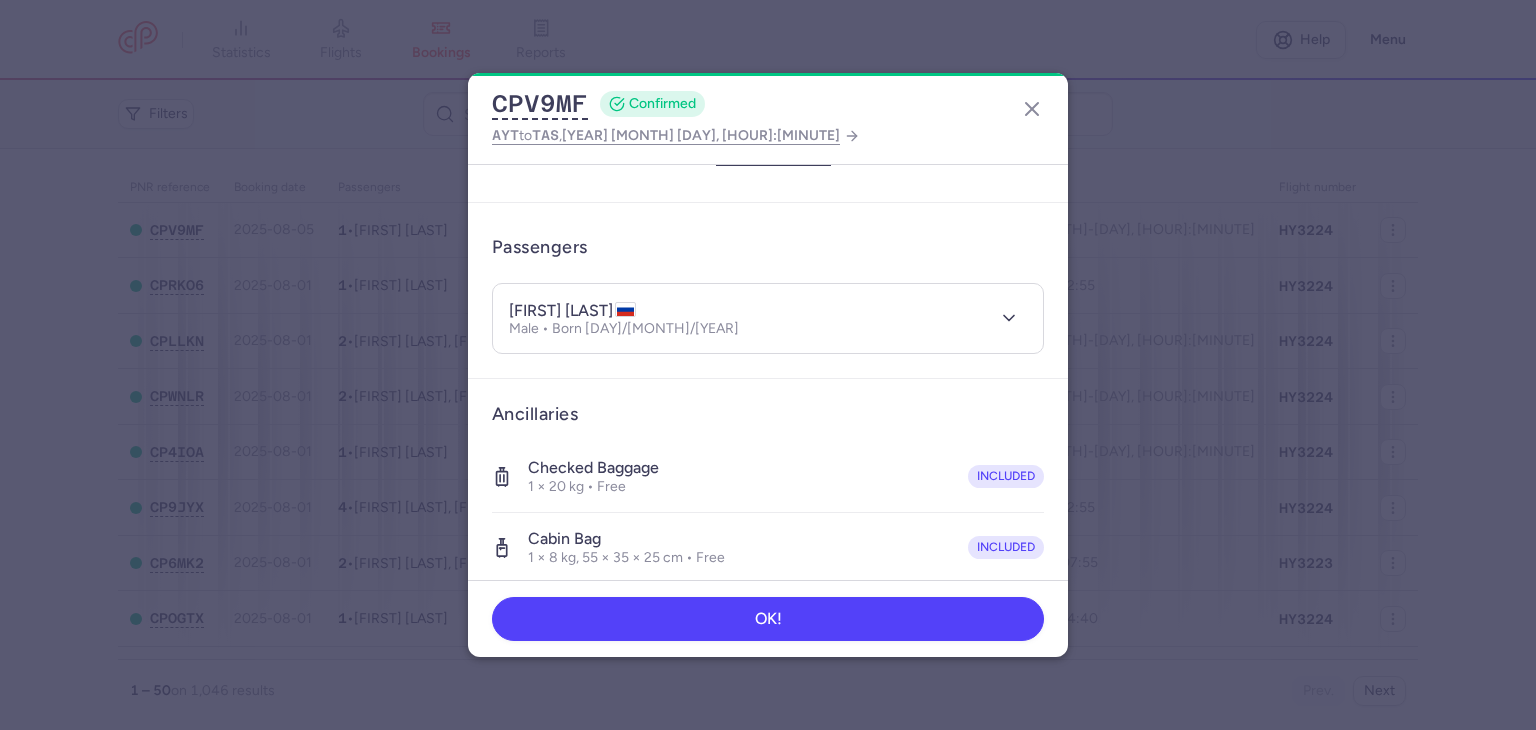 scroll, scrollTop: 0, scrollLeft: 0, axis: both 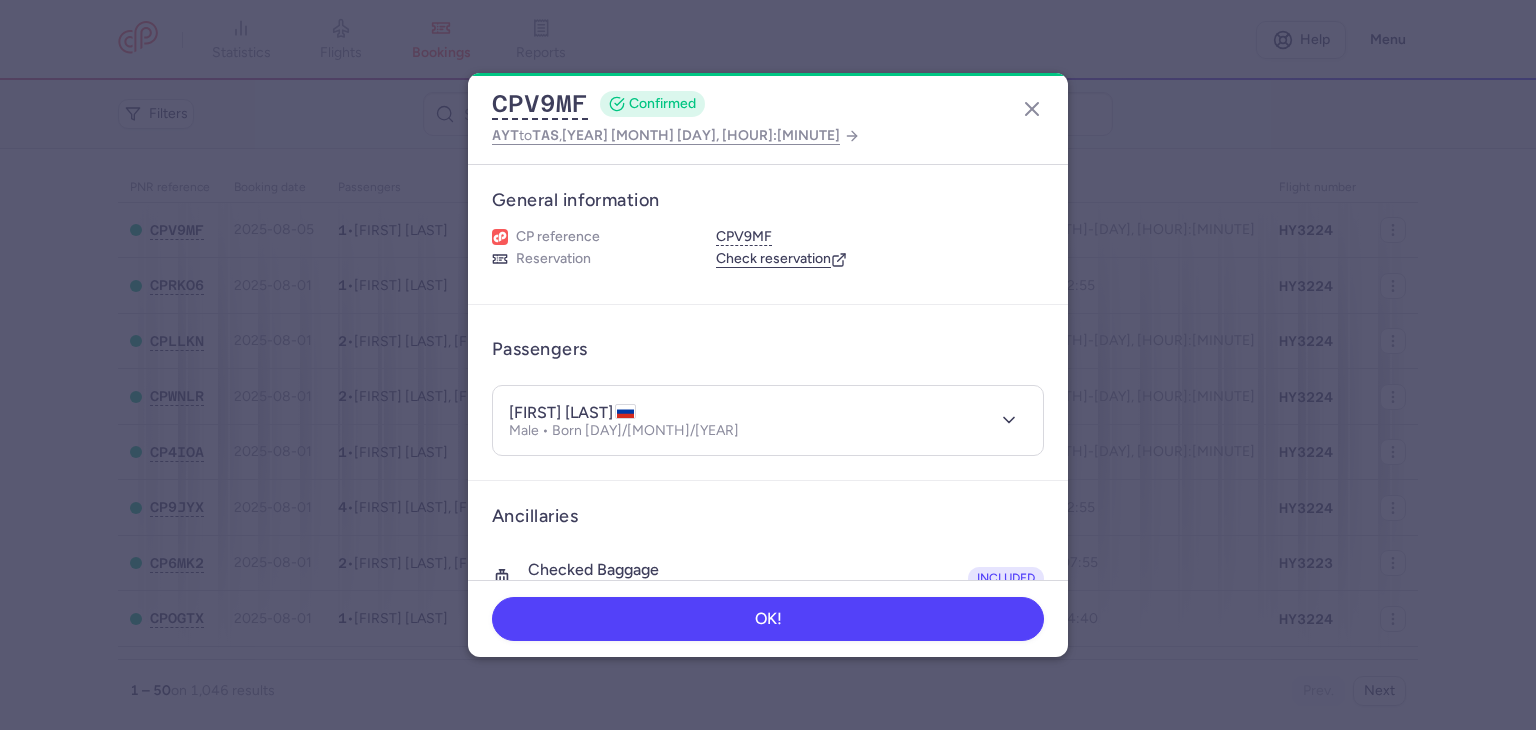 click on "Check reservation" at bounding box center (781, 259) 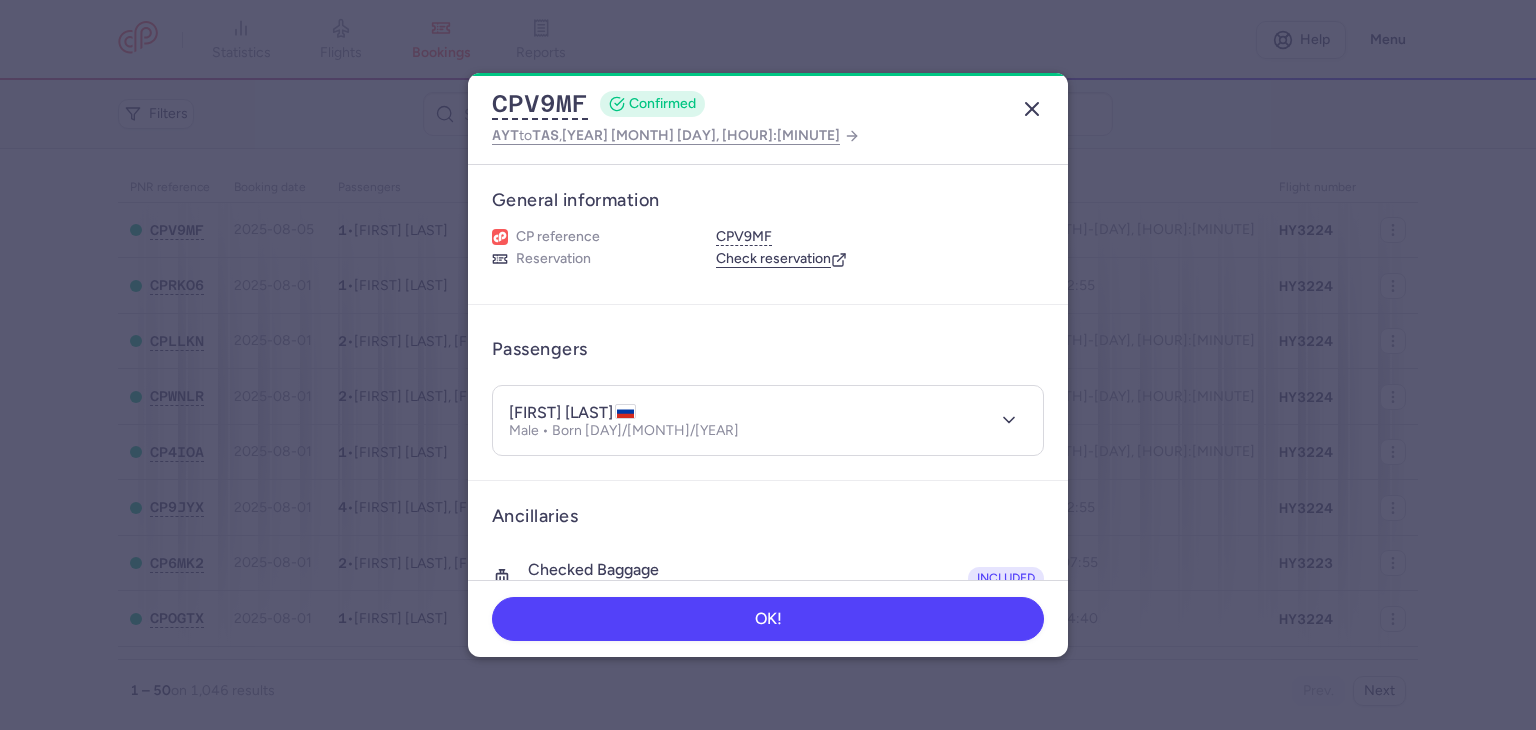 click 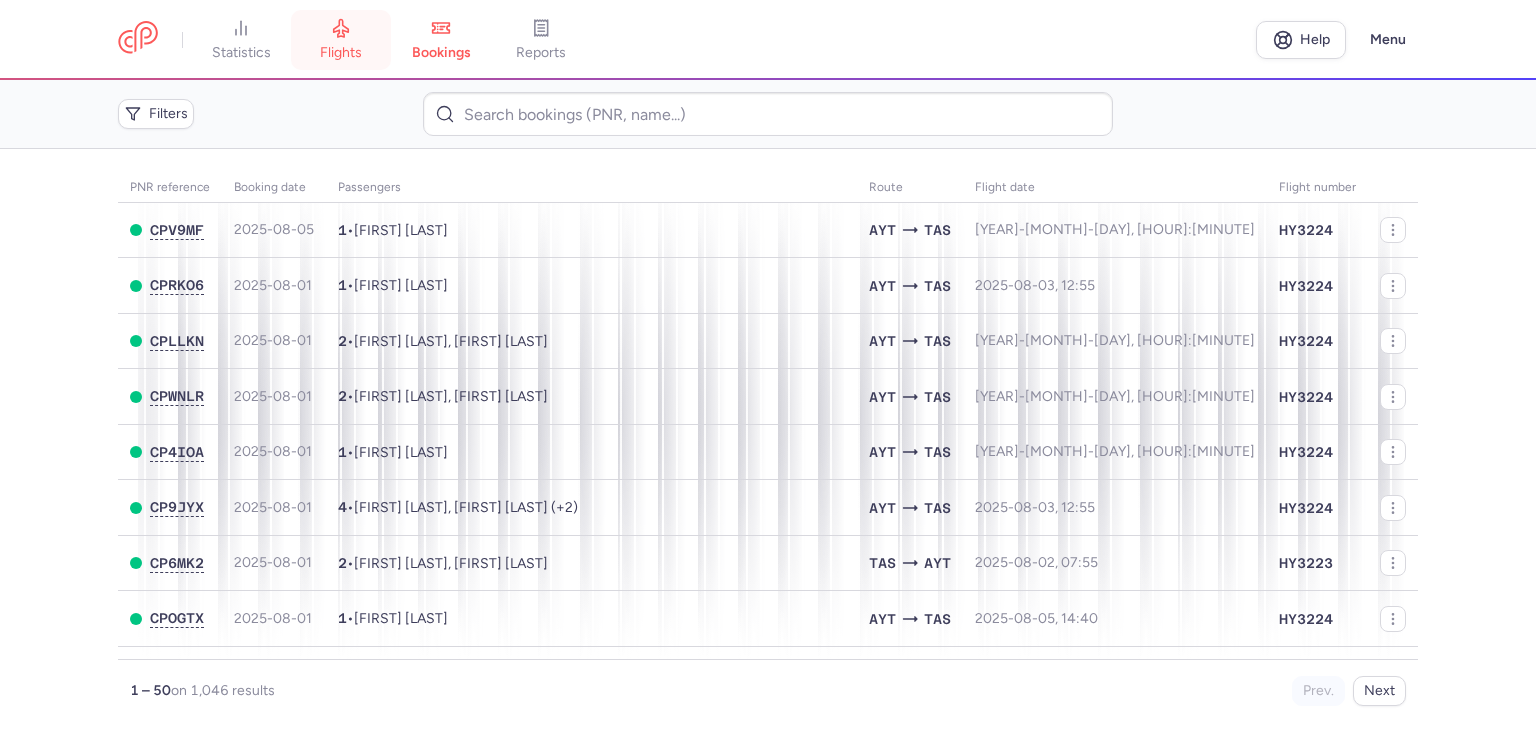 click on "flights" at bounding box center (341, 40) 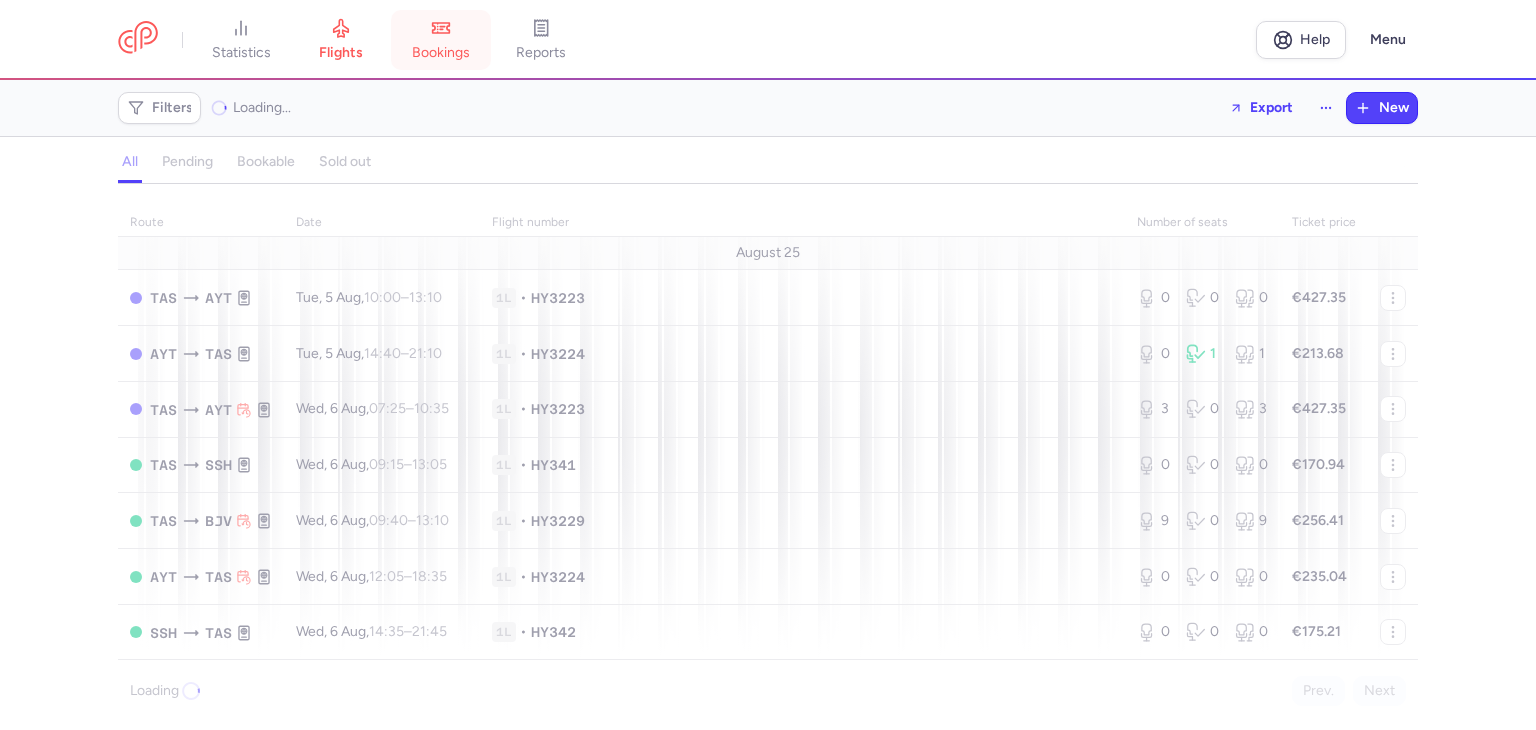 click on "bookings" at bounding box center (441, 40) 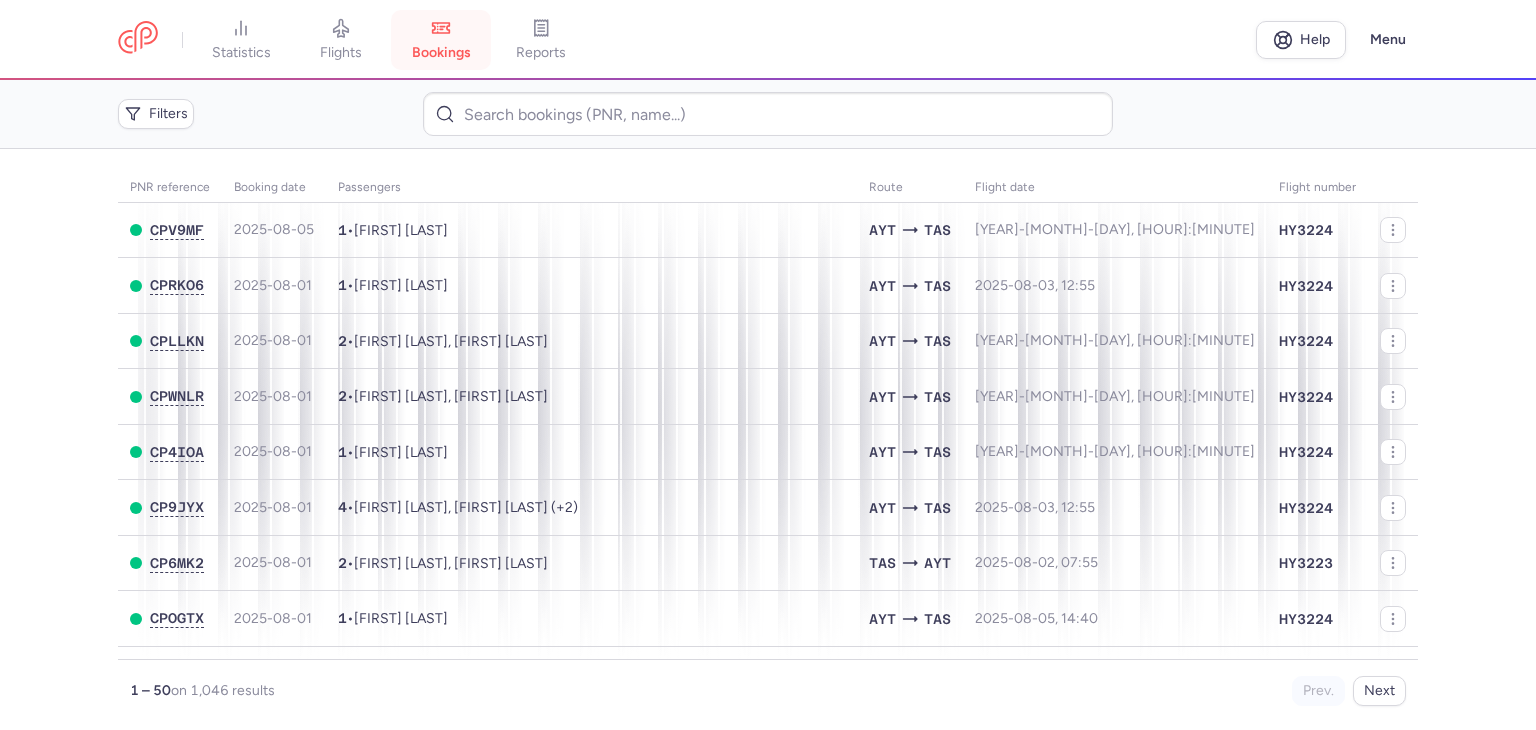 click on "bookings" at bounding box center (441, 40) 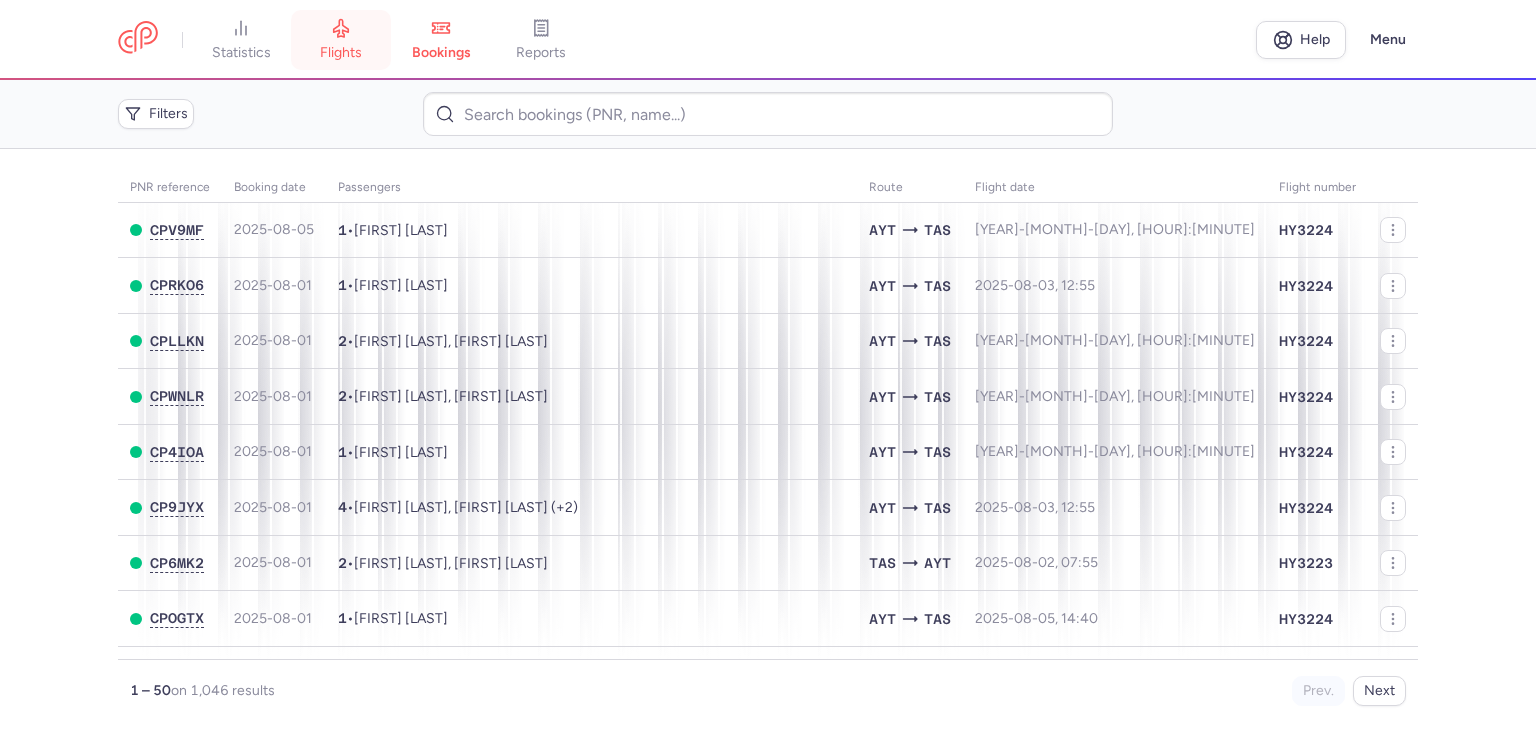click on "flights" at bounding box center (341, 40) 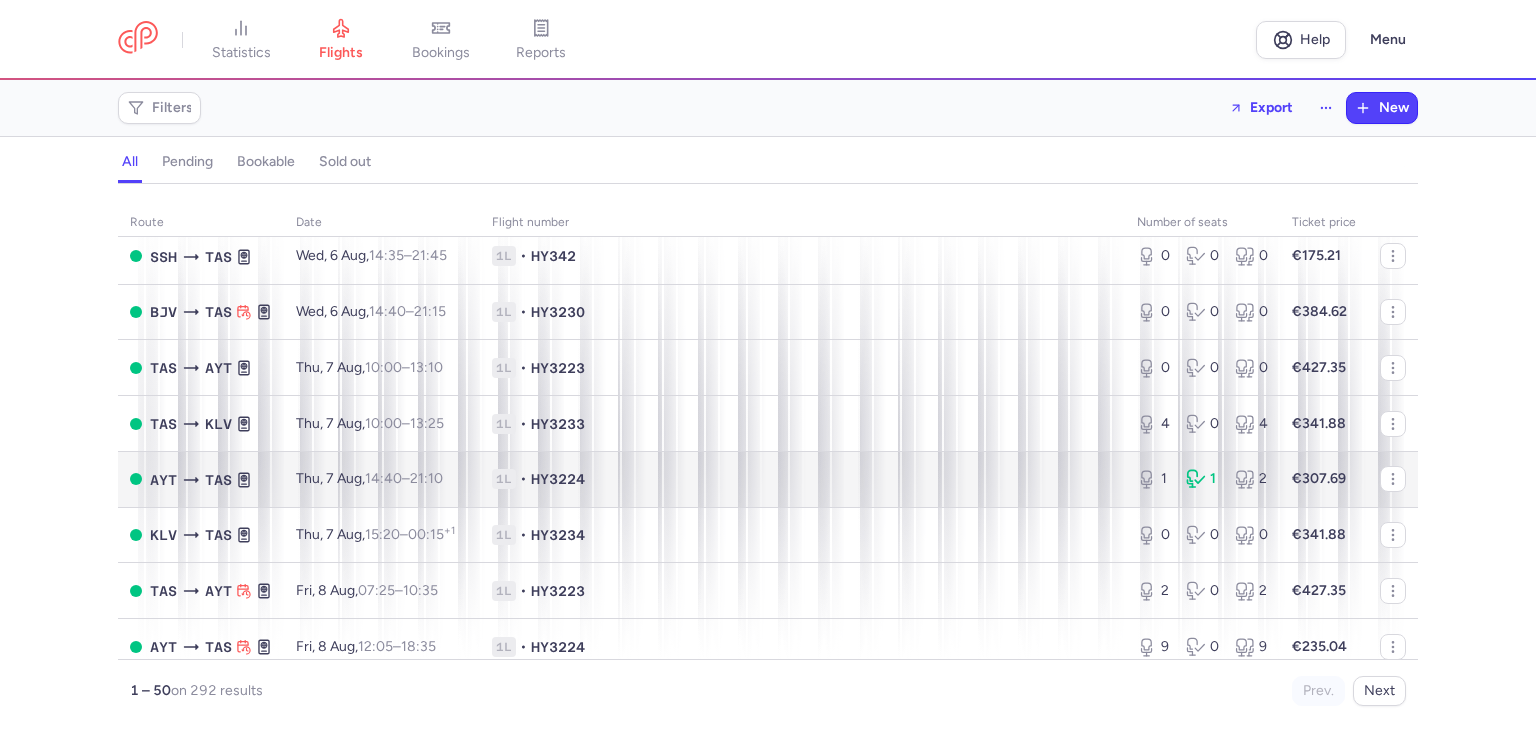 scroll, scrollTop: 500, scrollLeft: 0, axis: vertical 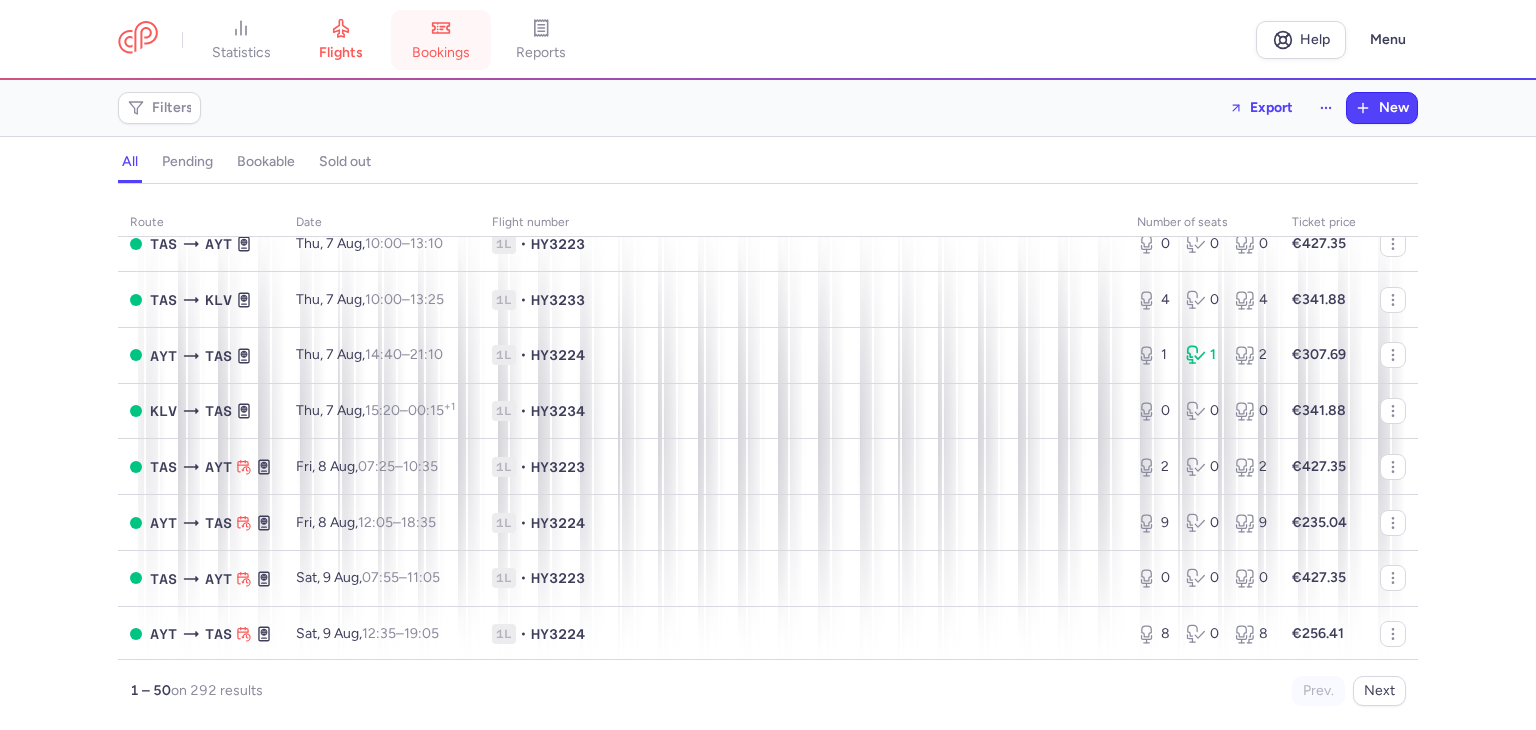 click on "bookings" at bounding box center (441, 40) 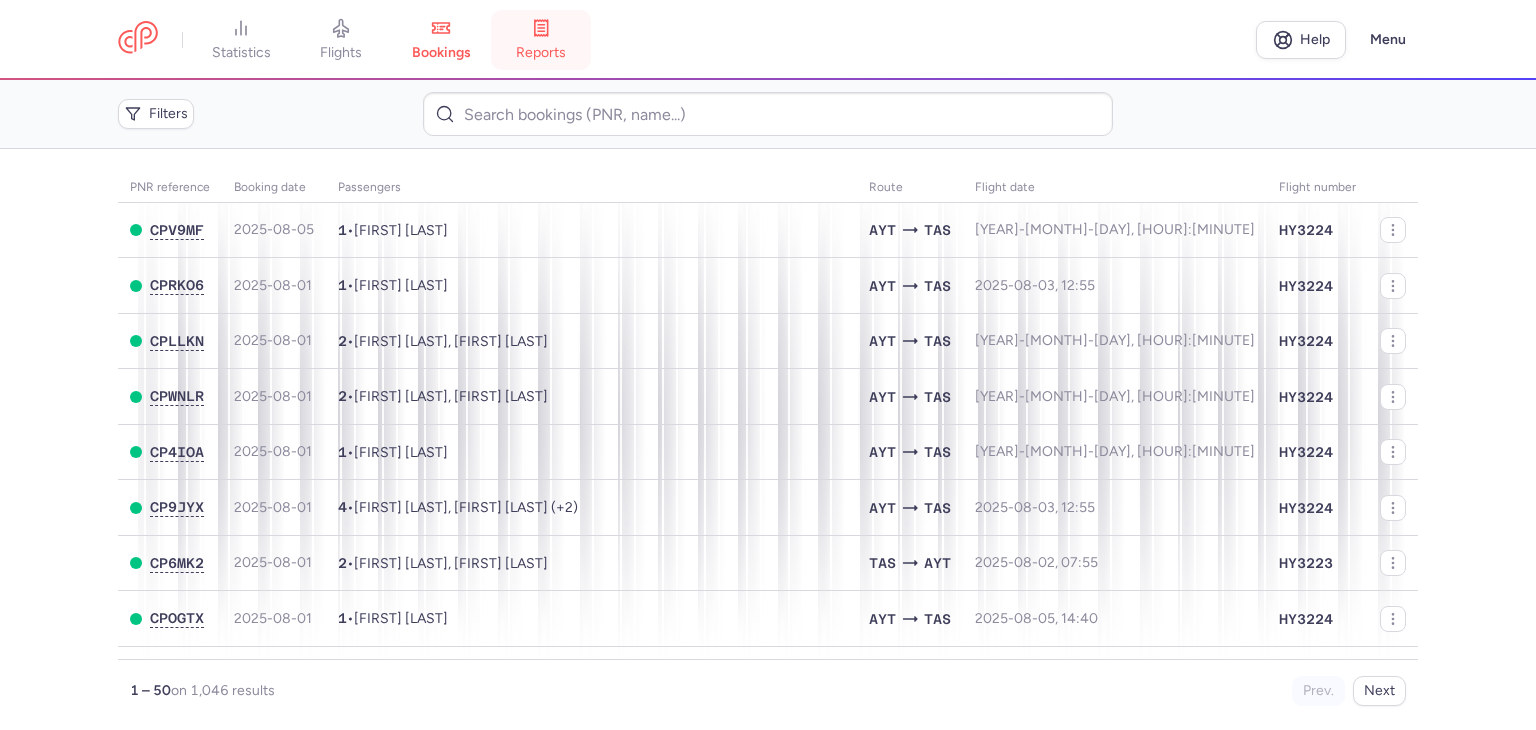 click on "reports" at bounding box center [541, 53] 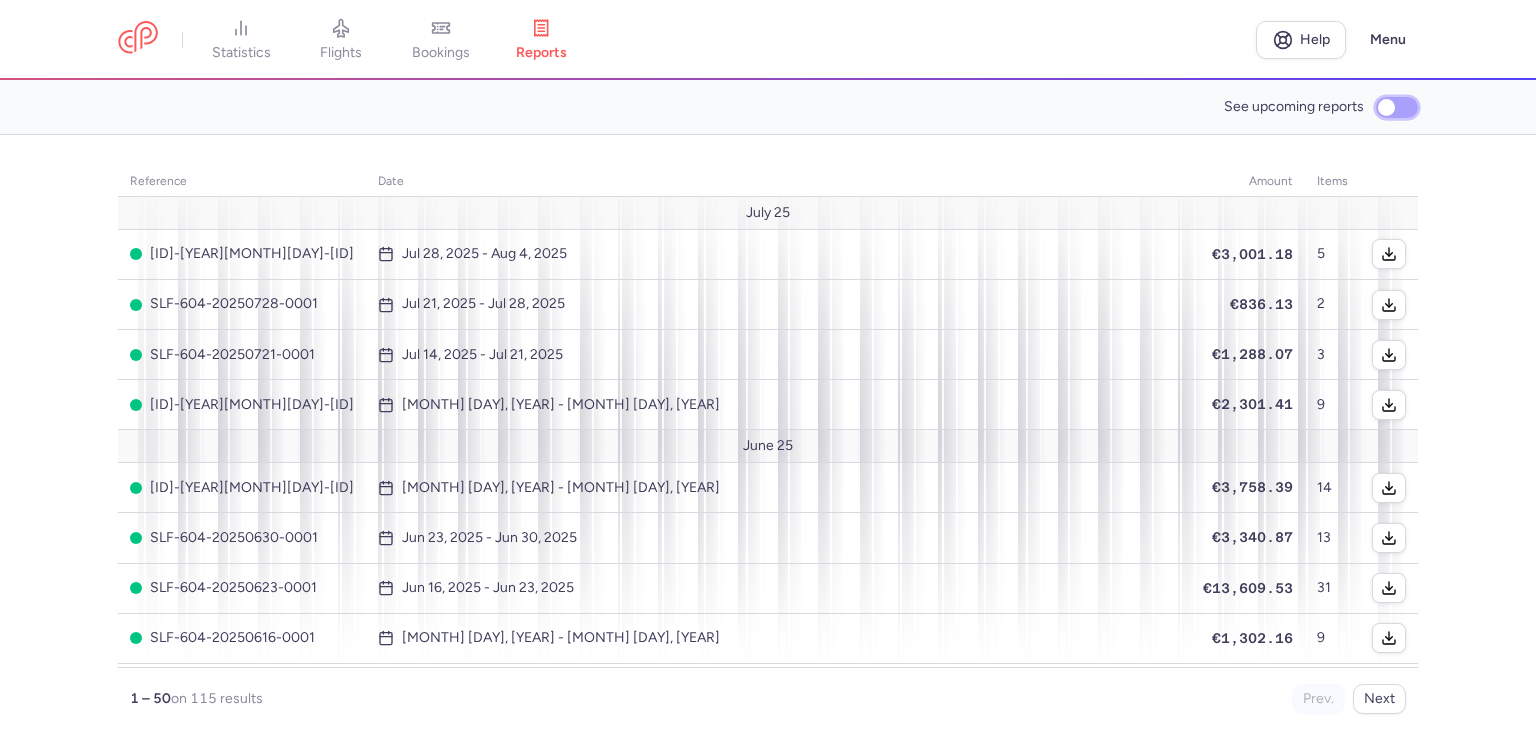 click on "See upcoming reports" at bounding box center [1397, 107] 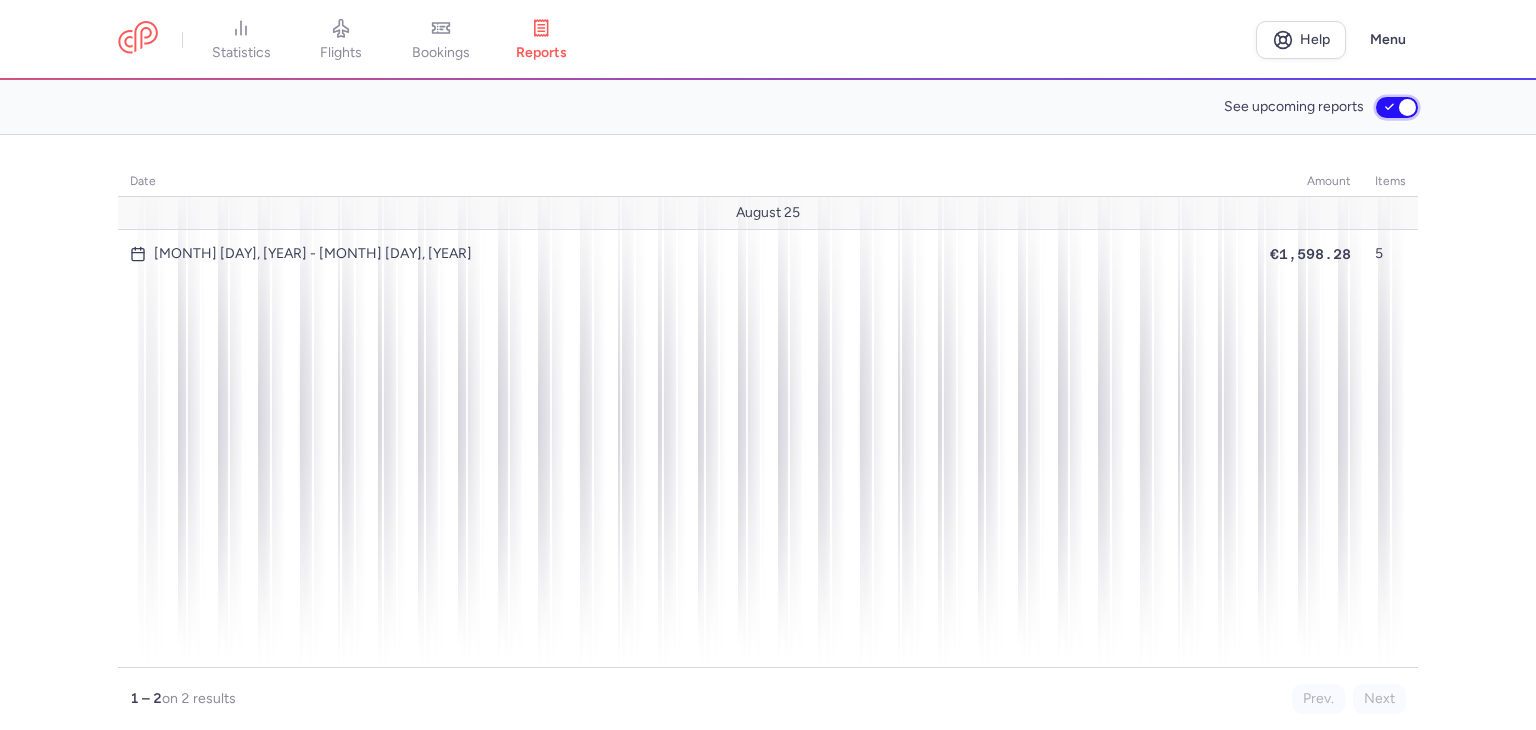 click on "See upcoming reports" at bounding box center (1397, 107) 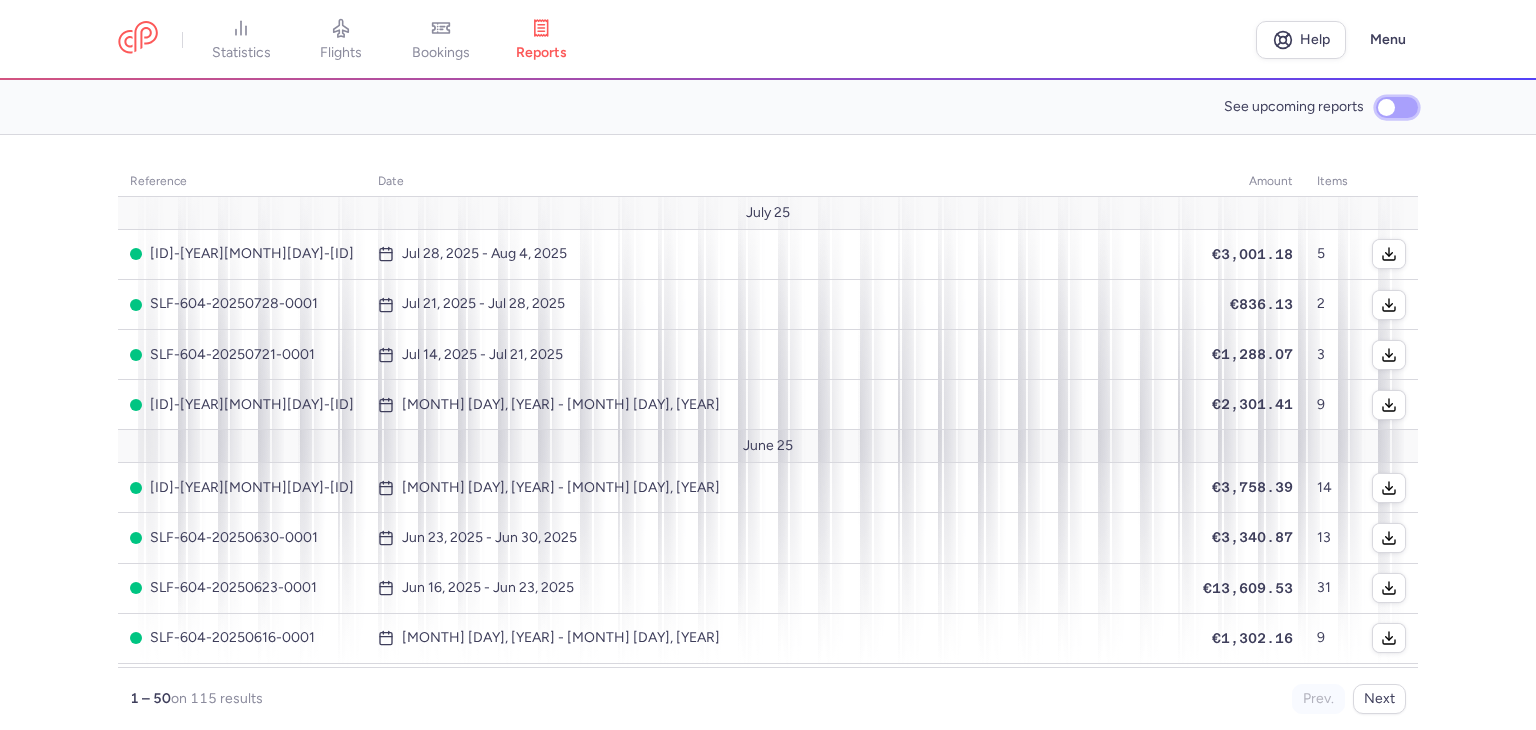 click on "See upcoming reports" at bounding box center [1397, 107] 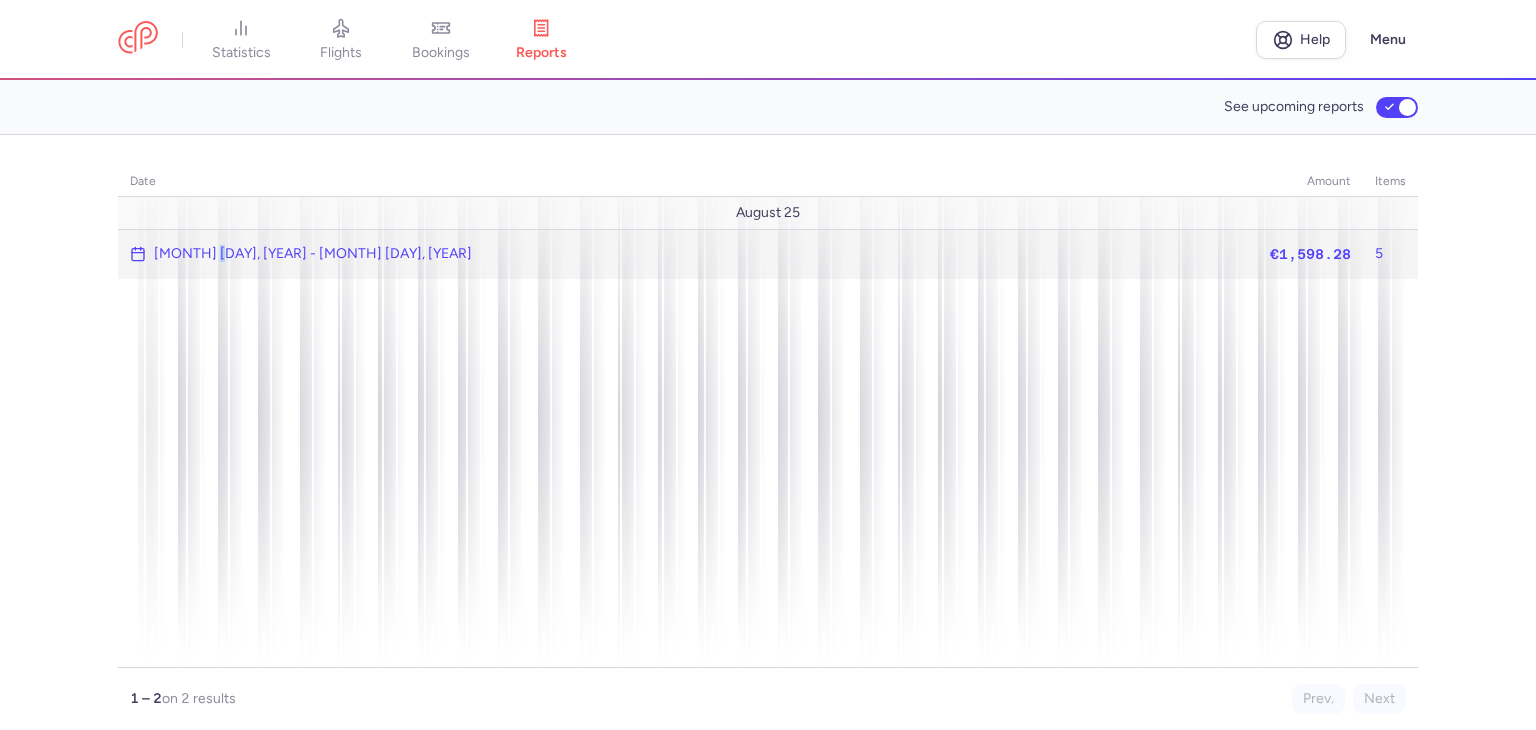 click on "[MONTH] [DAY], [YEAR] - [MONTH] [DAY], [YEAR]" at bounding box center (313, 254) 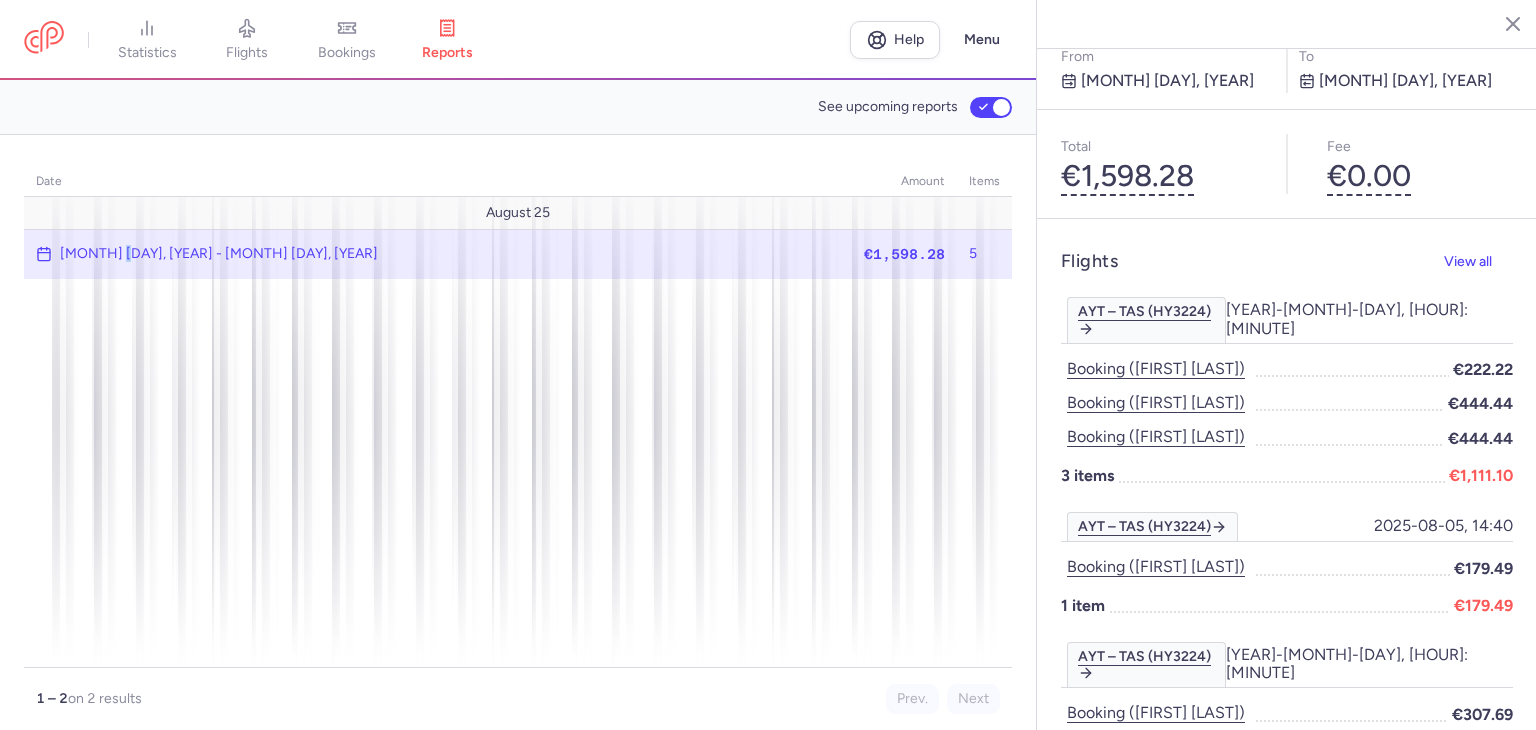 scroll, scrollTop: 101, scrollLeft: 0, axis: vertical 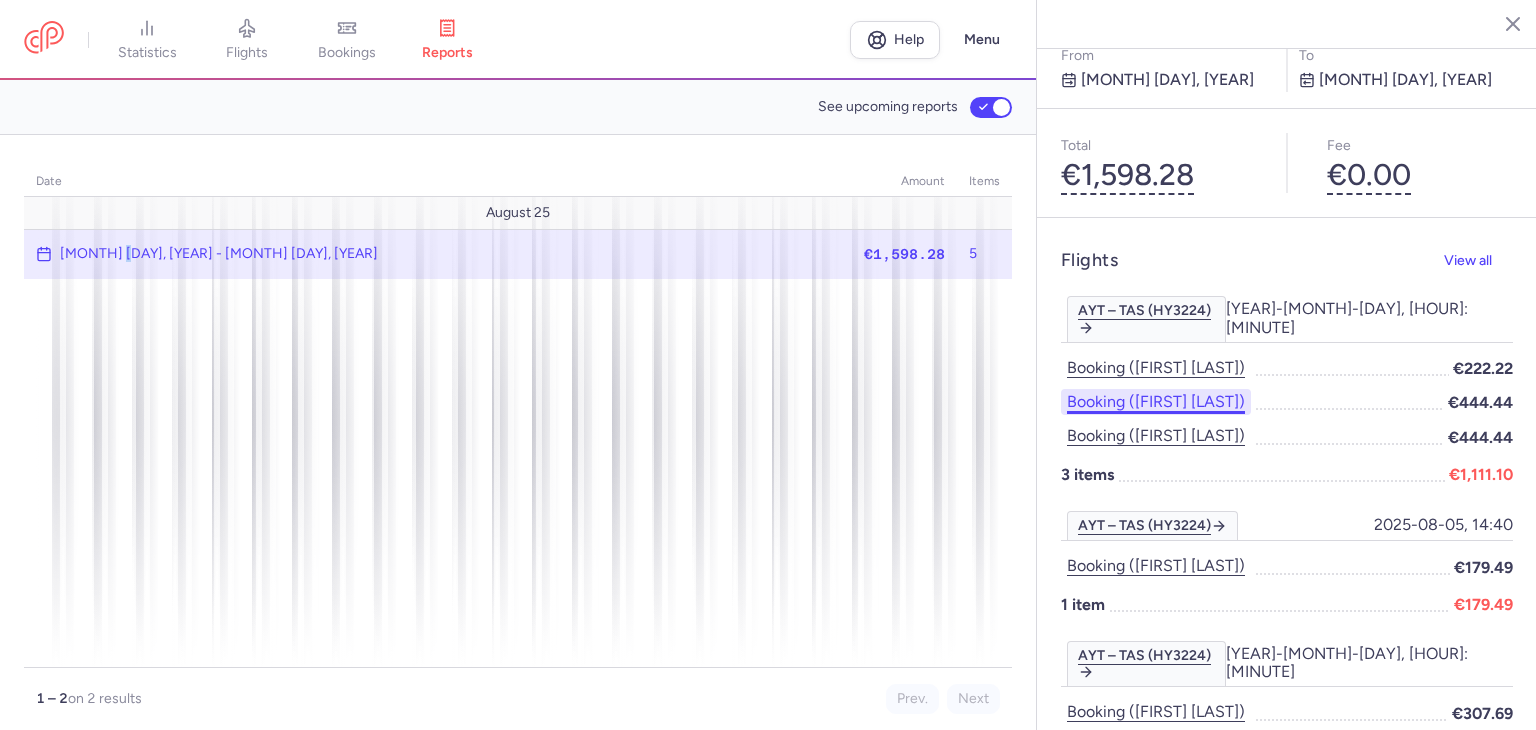 click on "Booking ([FIRST] [LAST])" at bounding box center [1156, 402] 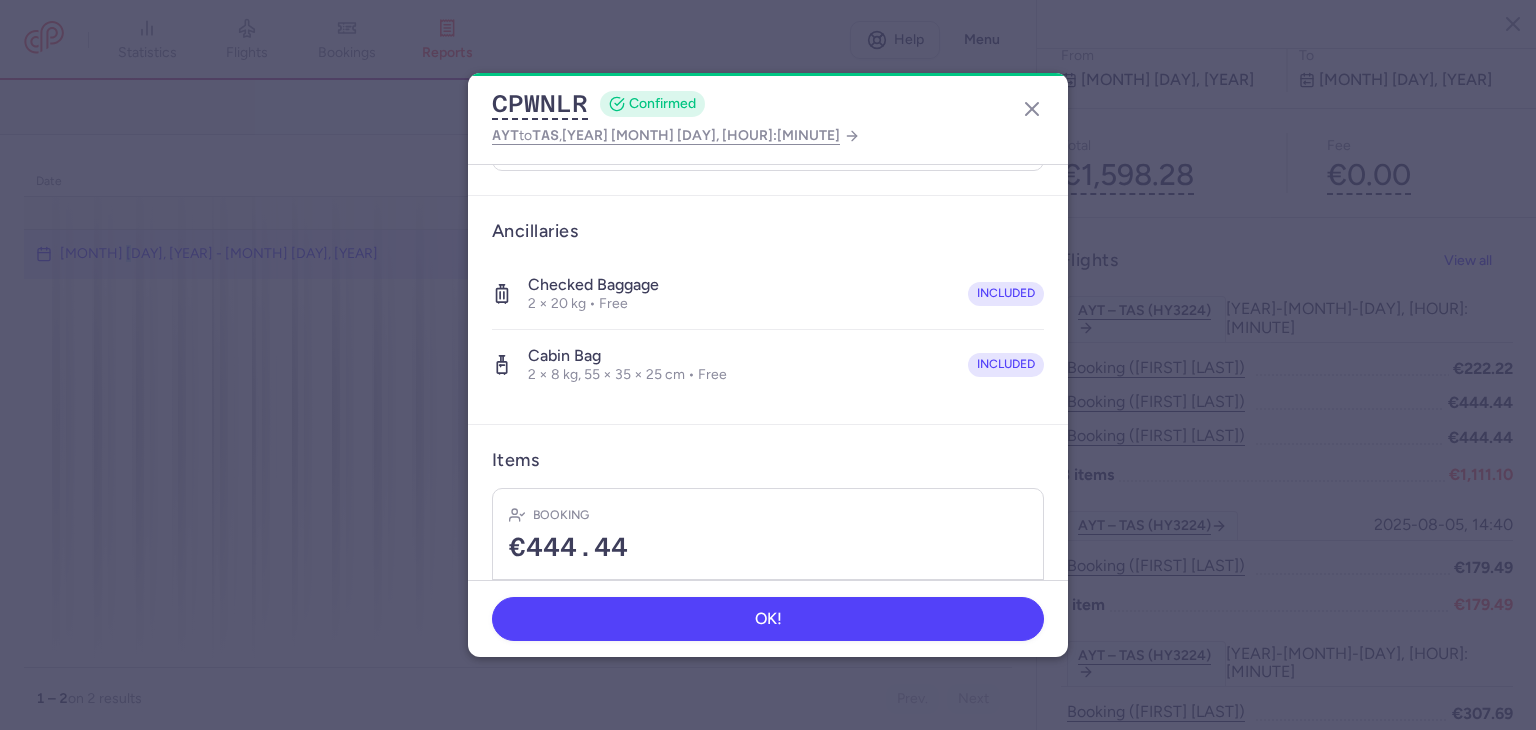 scroll, scrollTop: 464, scrollLeft: 0, axis: vertical 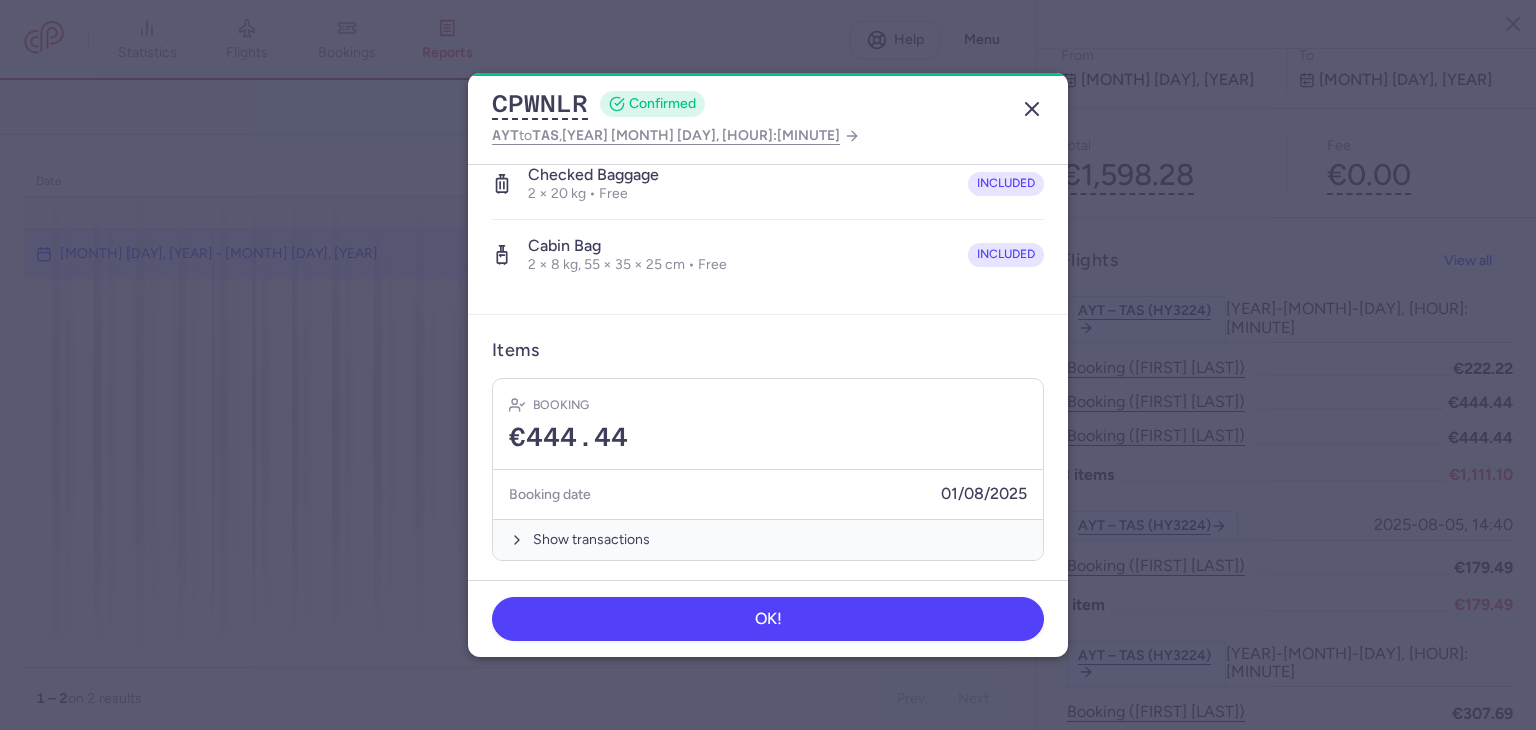 click 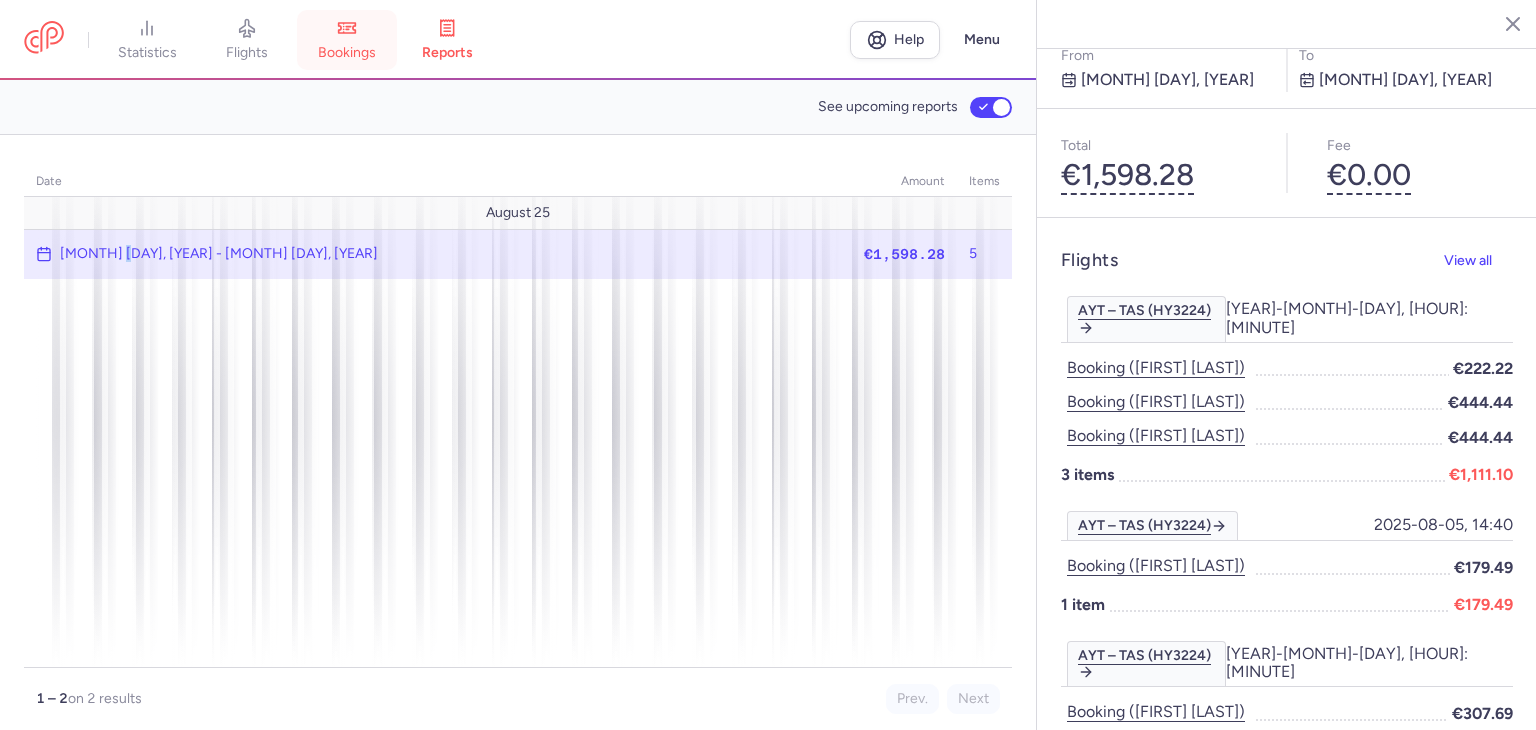 click on "bookings" at bounding box center [347, 40] 